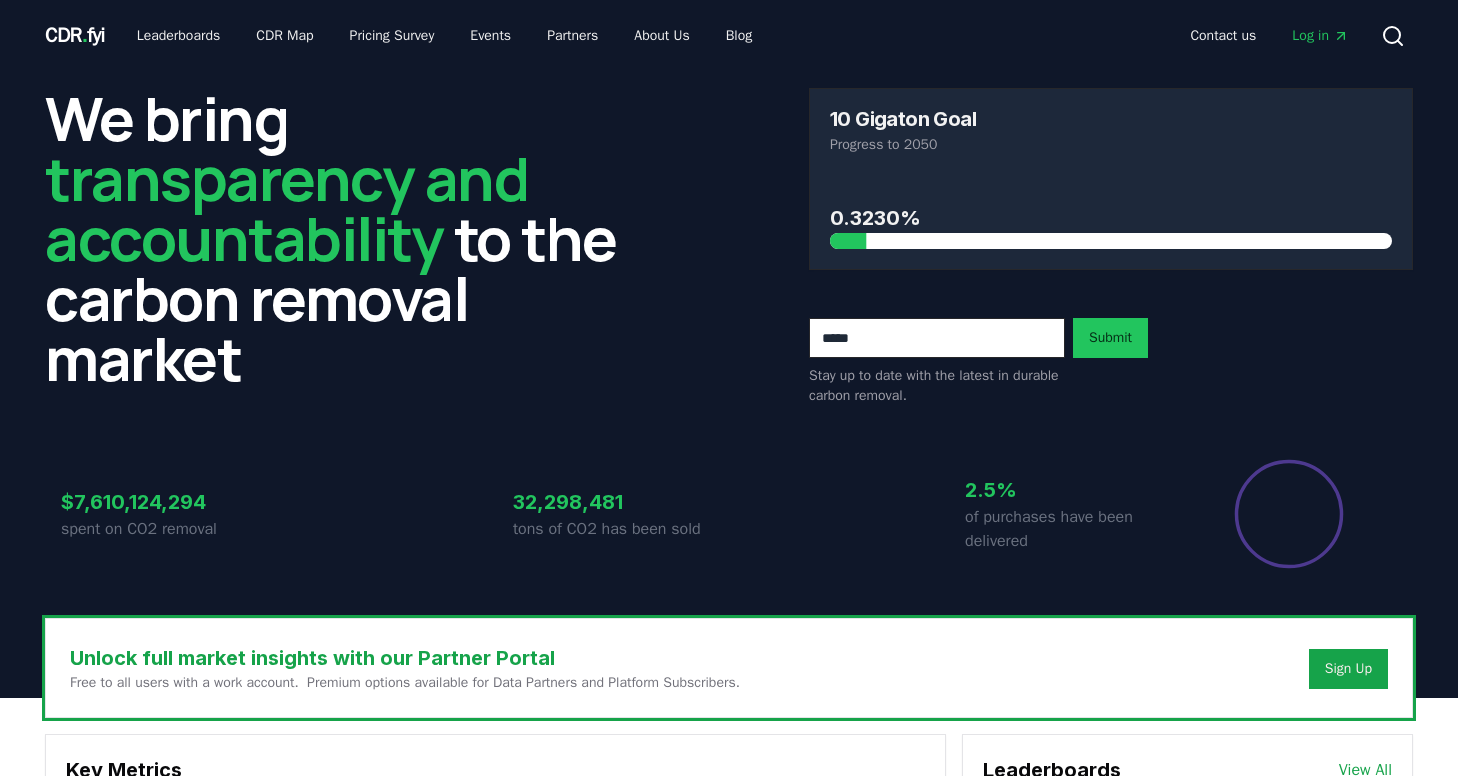 scroll, scrollTop: 731, scrollLeft: 0, axis: vertical 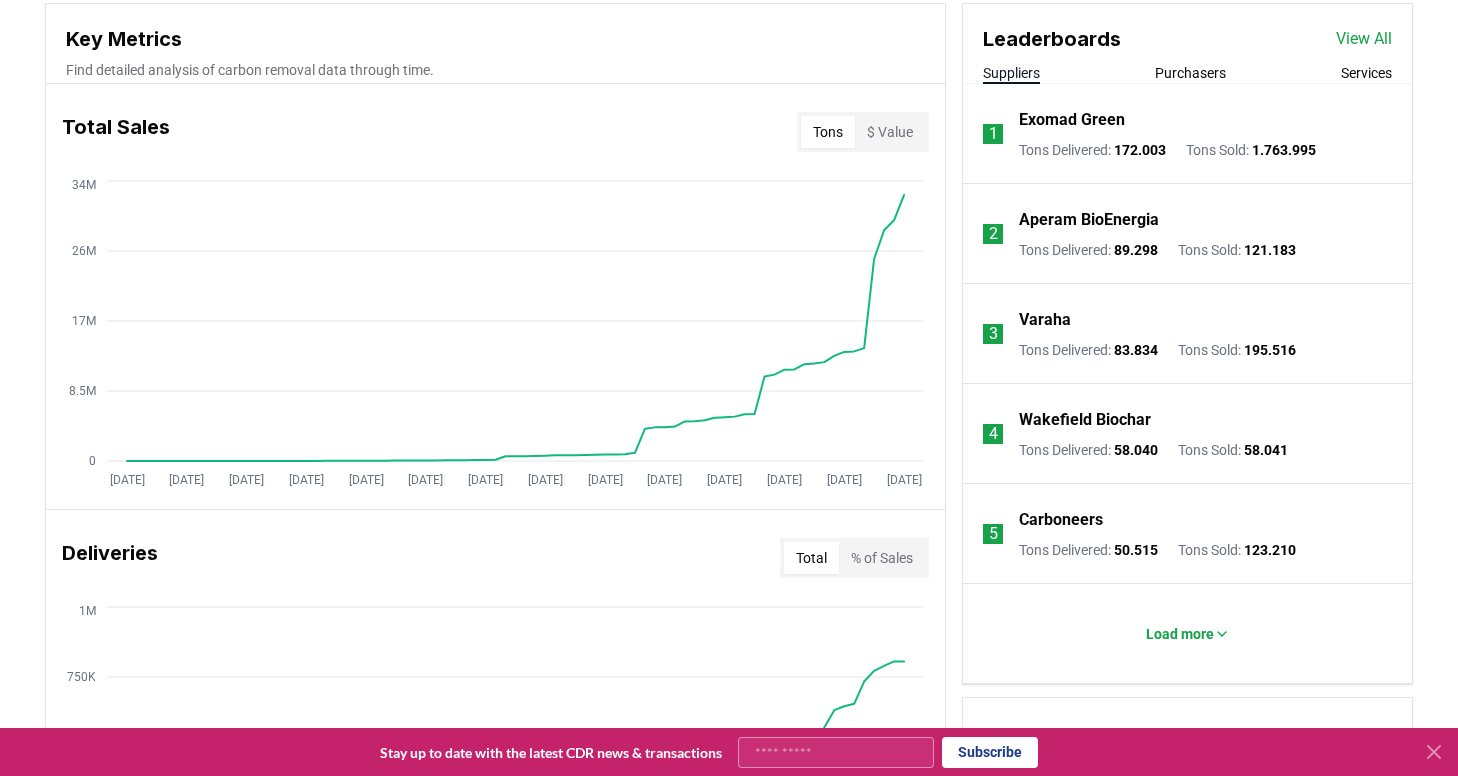 click on "Leaderboards View All Suppliers Purchasers Services 1 Exomad Green Tons Delivered :   172.003 Tons Sold :   1.763.995 2 Aperam BioEnergia Tons Delivered :   89.298 Tons Sold :   121.183 3 Varaha Tons Delivered :   83.834 Tons Sold :   195.516 4 Wakefield Biochar Tons Delivered :   58.040 Tons Sold :   58.041 5 Carboneers Tons Delivered :   50.515 Tons Sold :   123.210 Load more" at bounding box center [1187, 344] 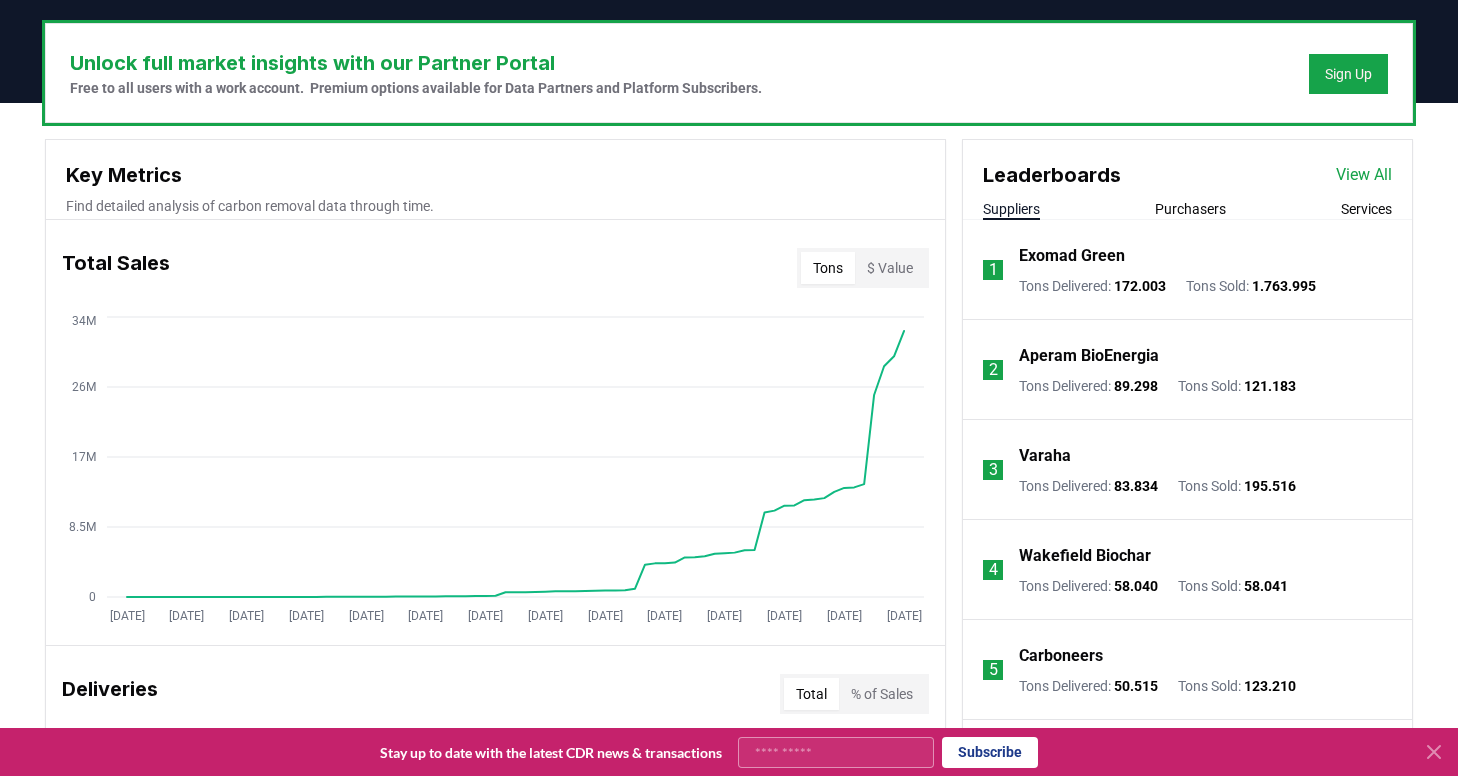 scroll, scrollTop: 677, scrollLeft: 0, axis: vertical 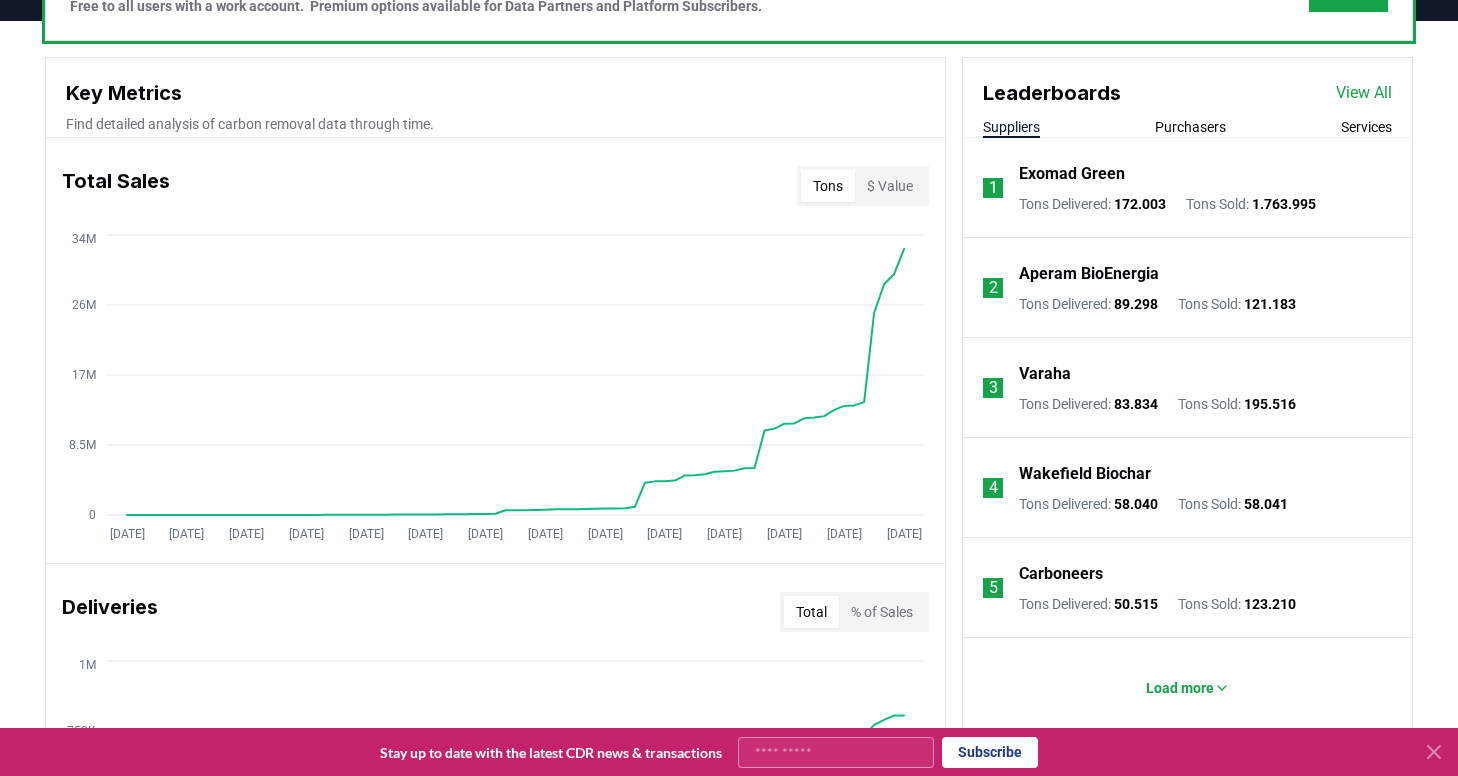 click on "Wakefield Biochar" at bounding box center (1085, 474) 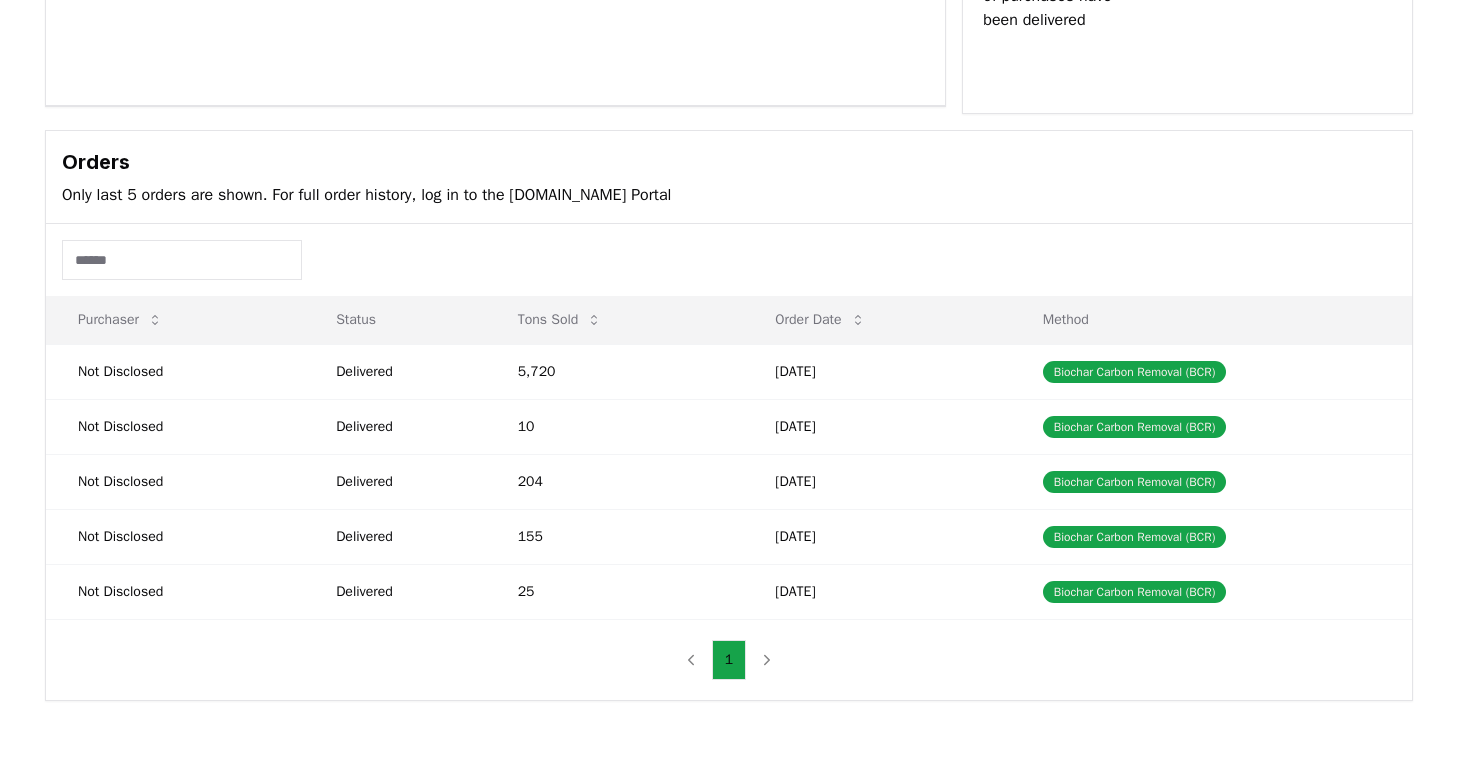 scroll, scrollTop: 0, scrollLeft: 0, axis: both 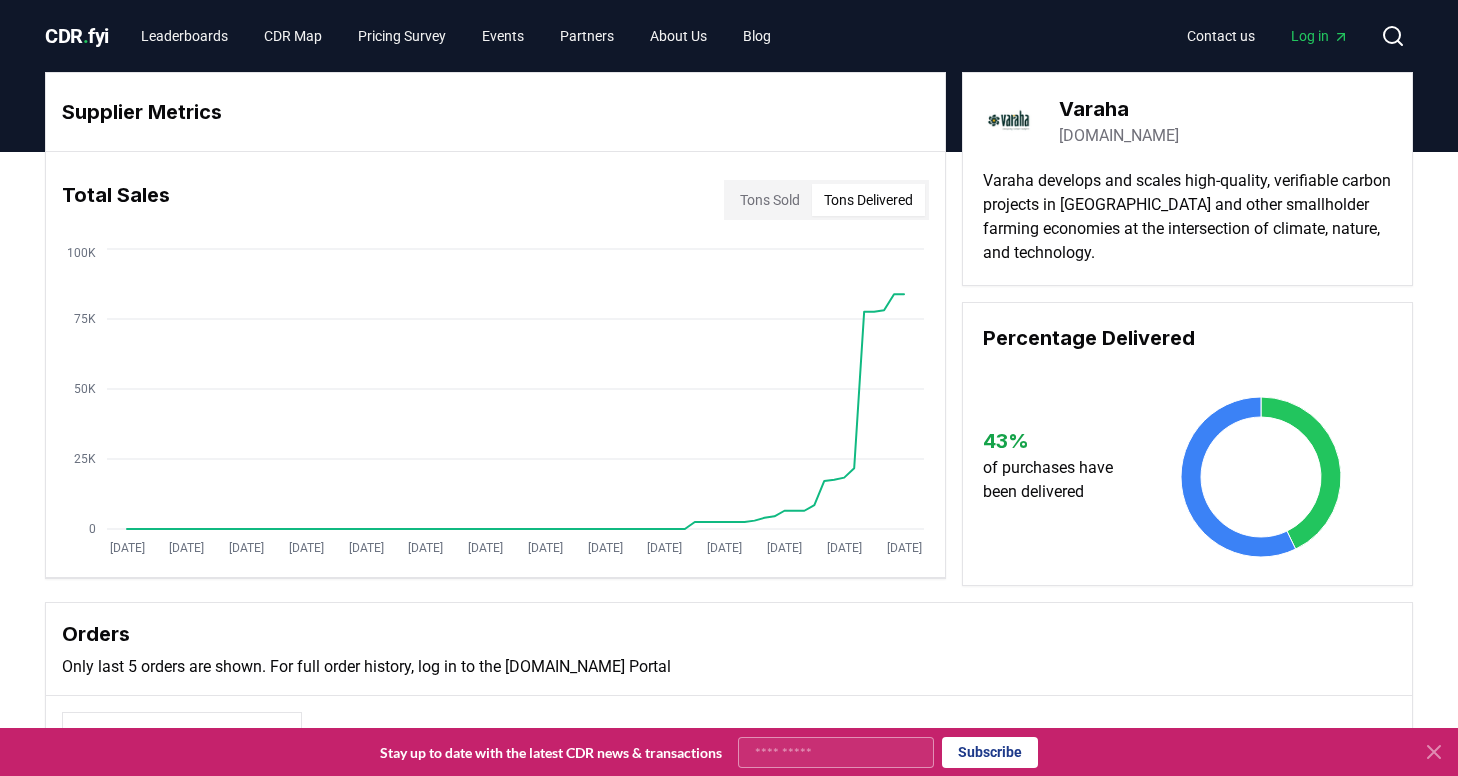click on "Tons Delivered" at bounding box center [868, 200] 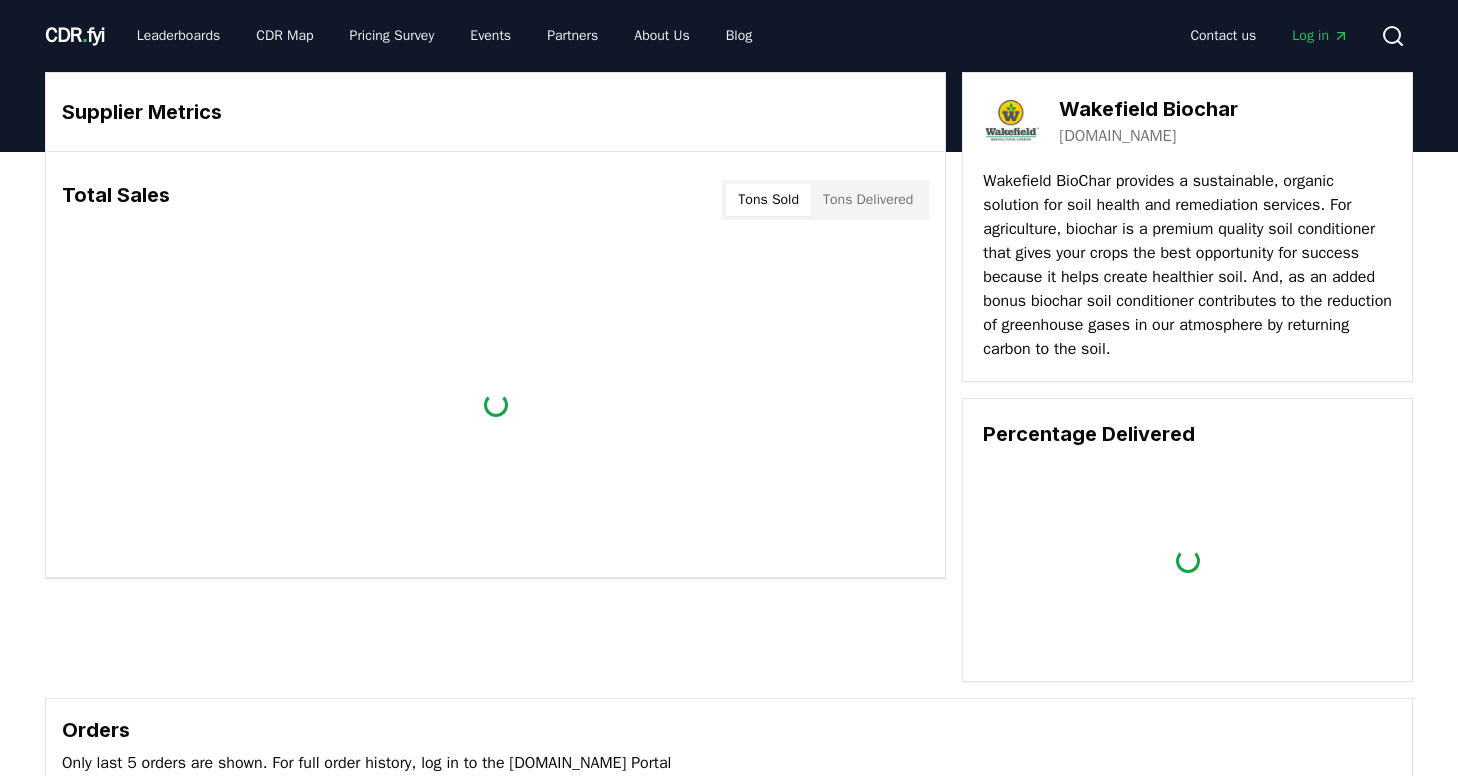 scroll, scrollTop: 0, scrollLeft: 0, axis: both 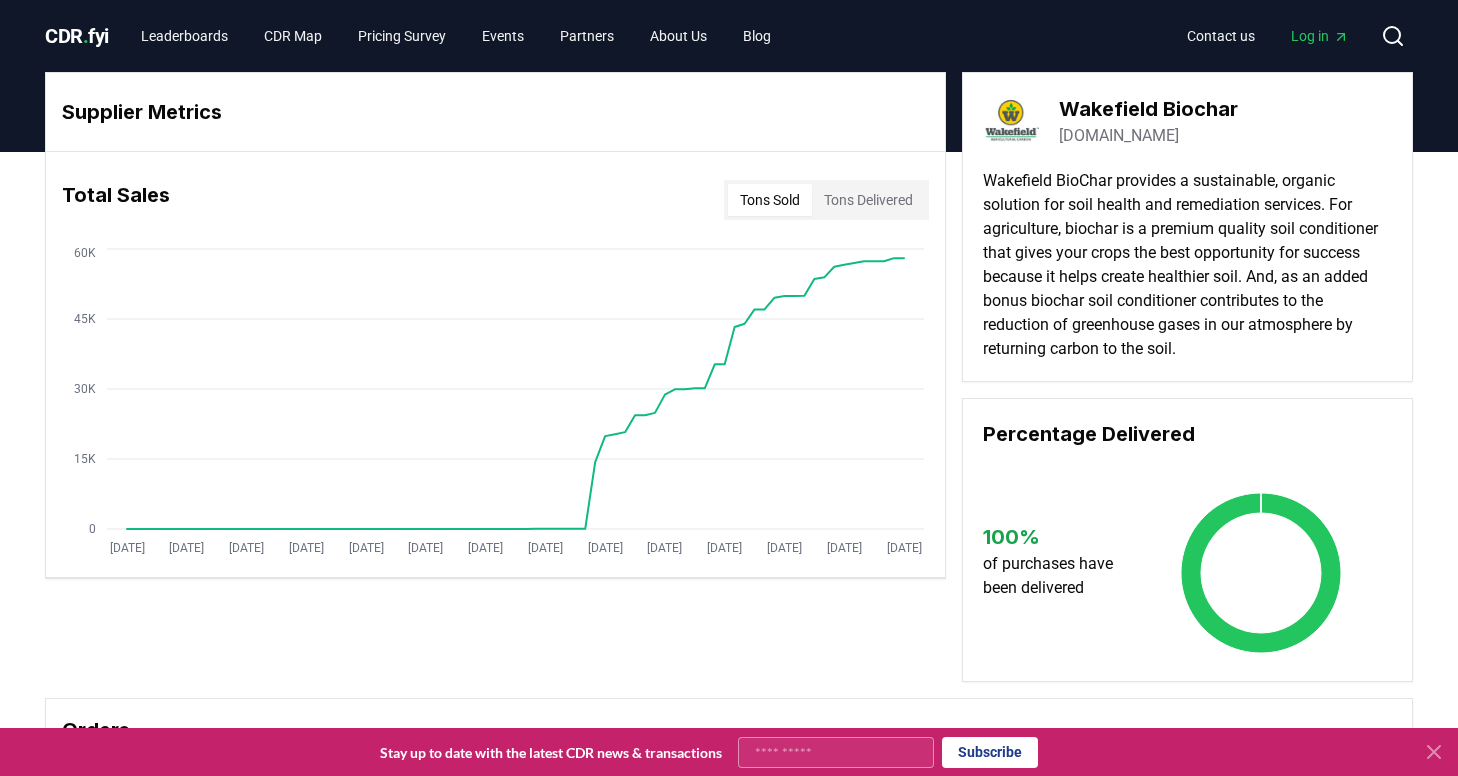 click on "Tons Delivered" at bounding box center [868, 200] 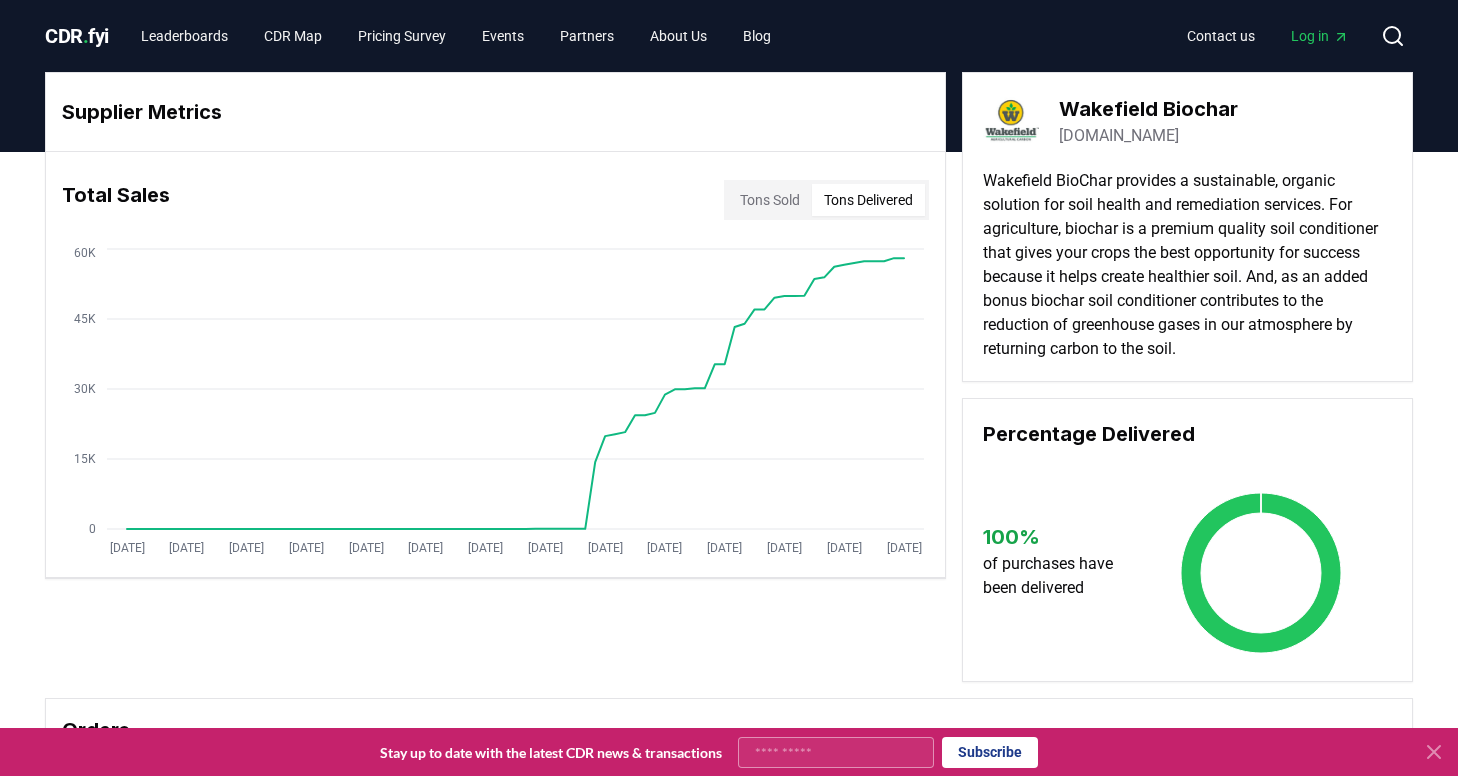click on "Tons Sold" at bounding box center [770, 200] 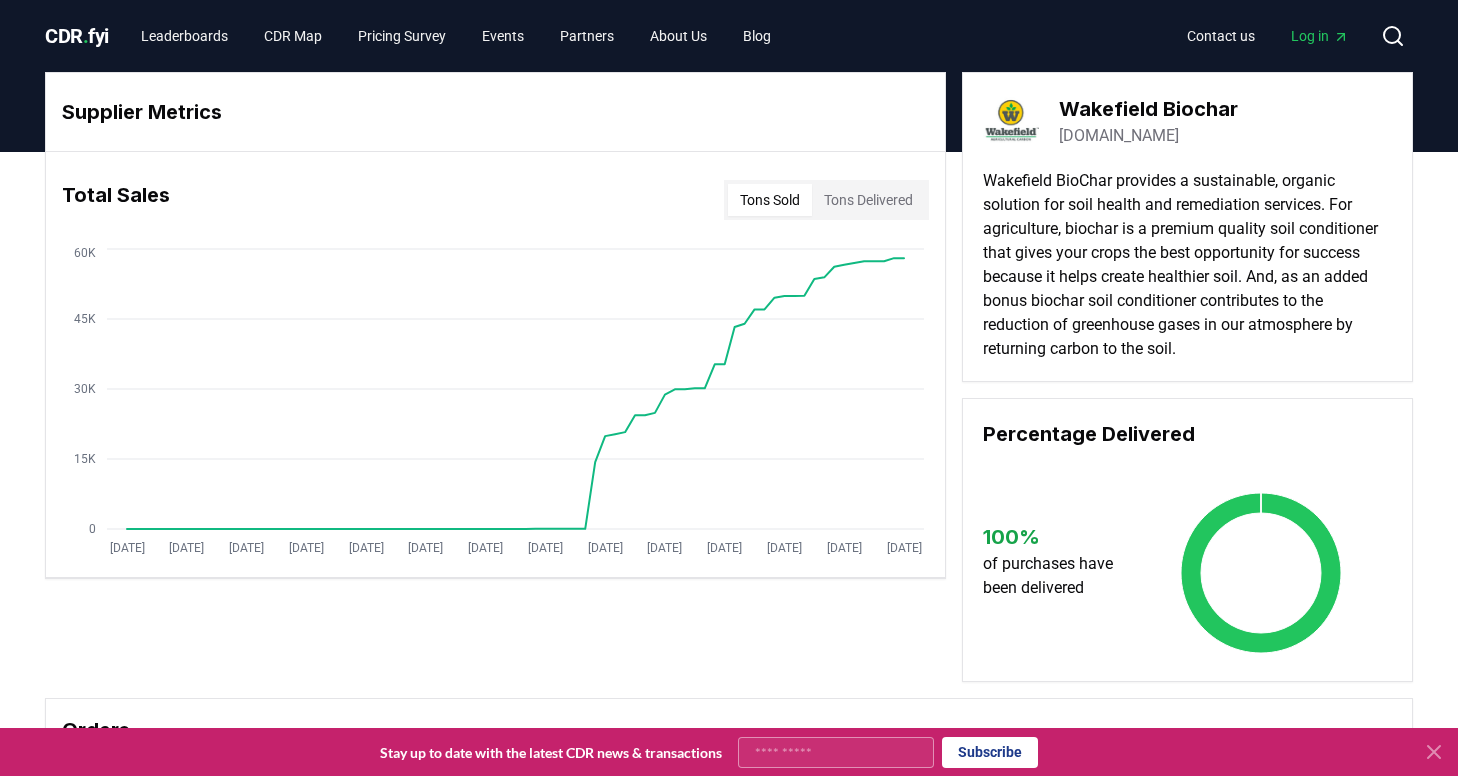 click on "Tons Delivered" at bounding box center [868, 200] 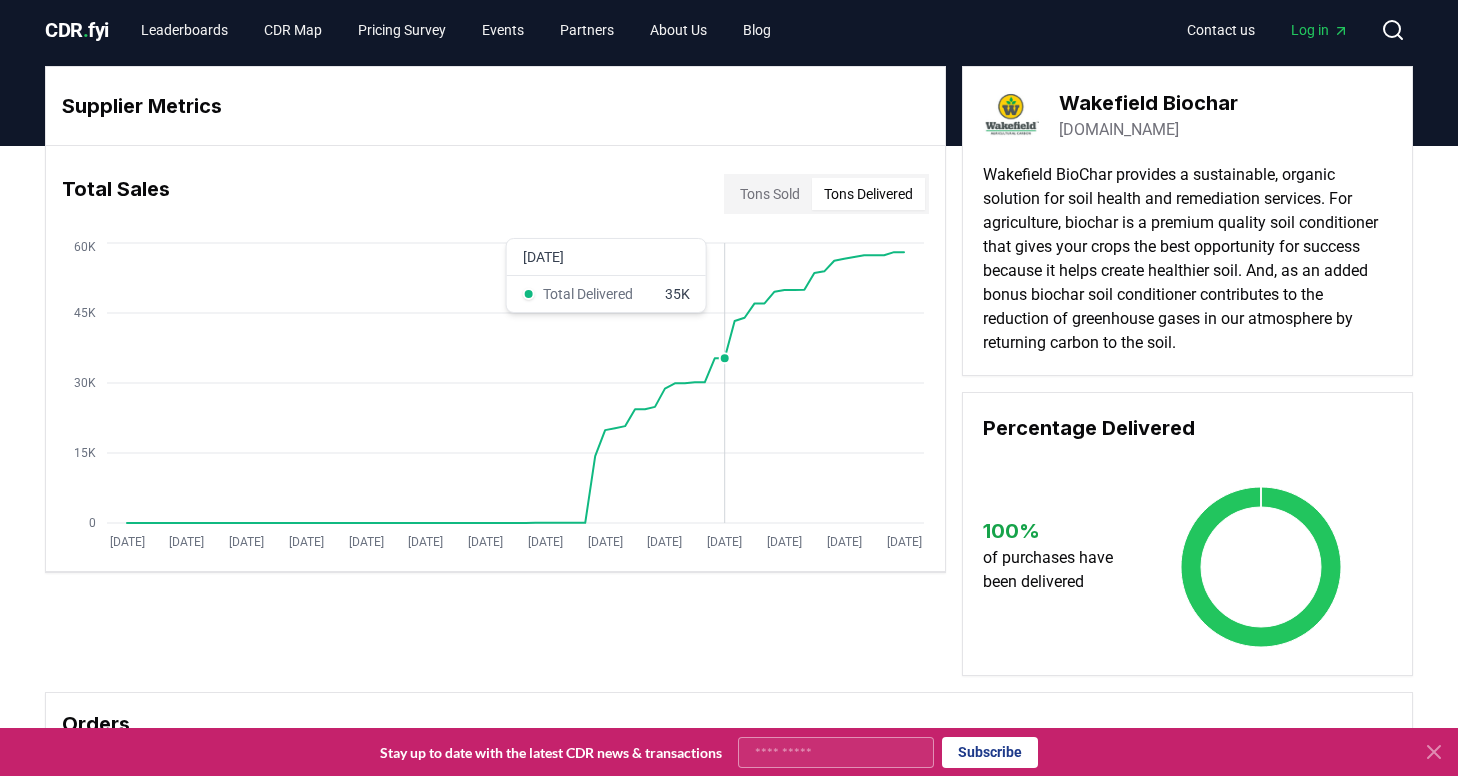 scroll, scrollTop: 0, scrollLeft: 0, axis: both 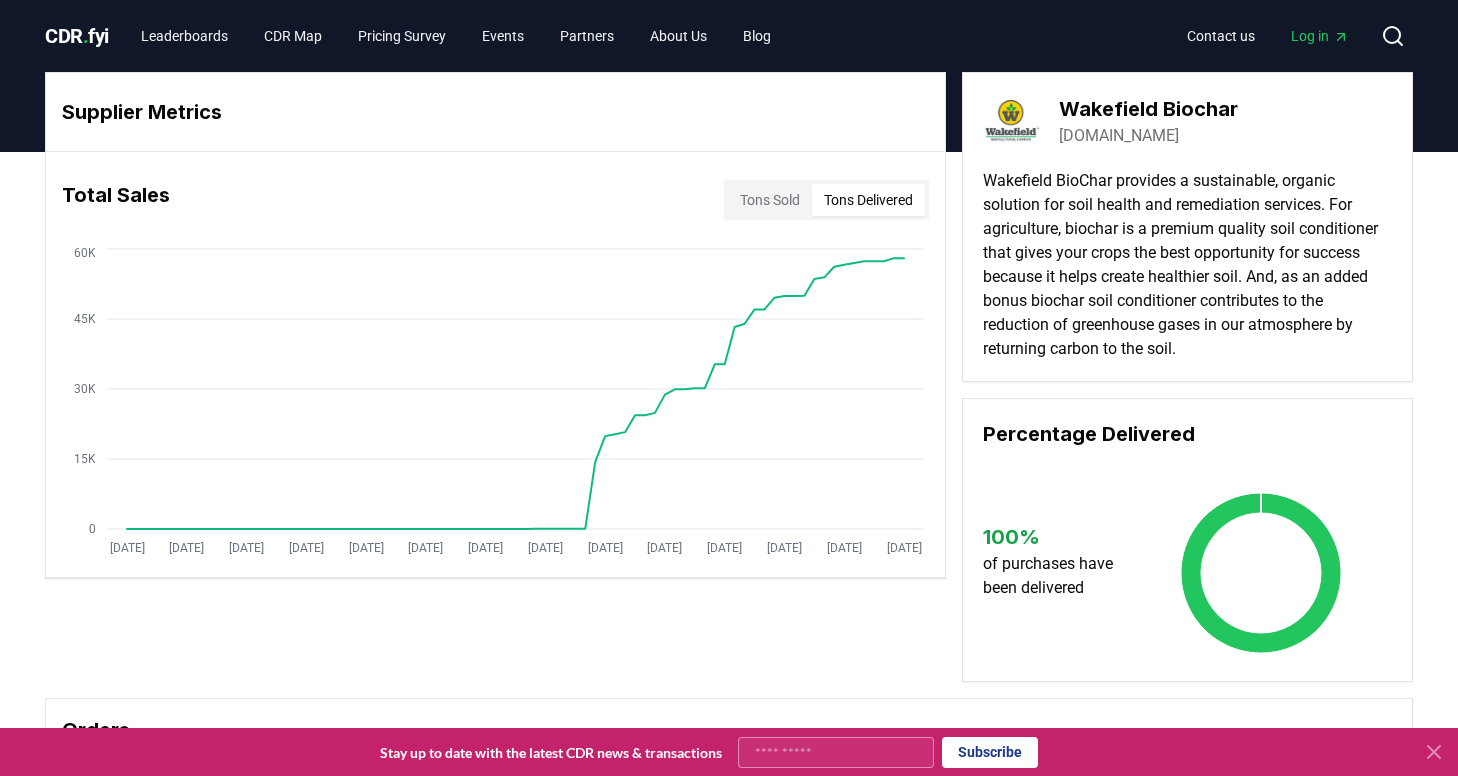 click on "Tons Sold" at bounding box center [770, 200] 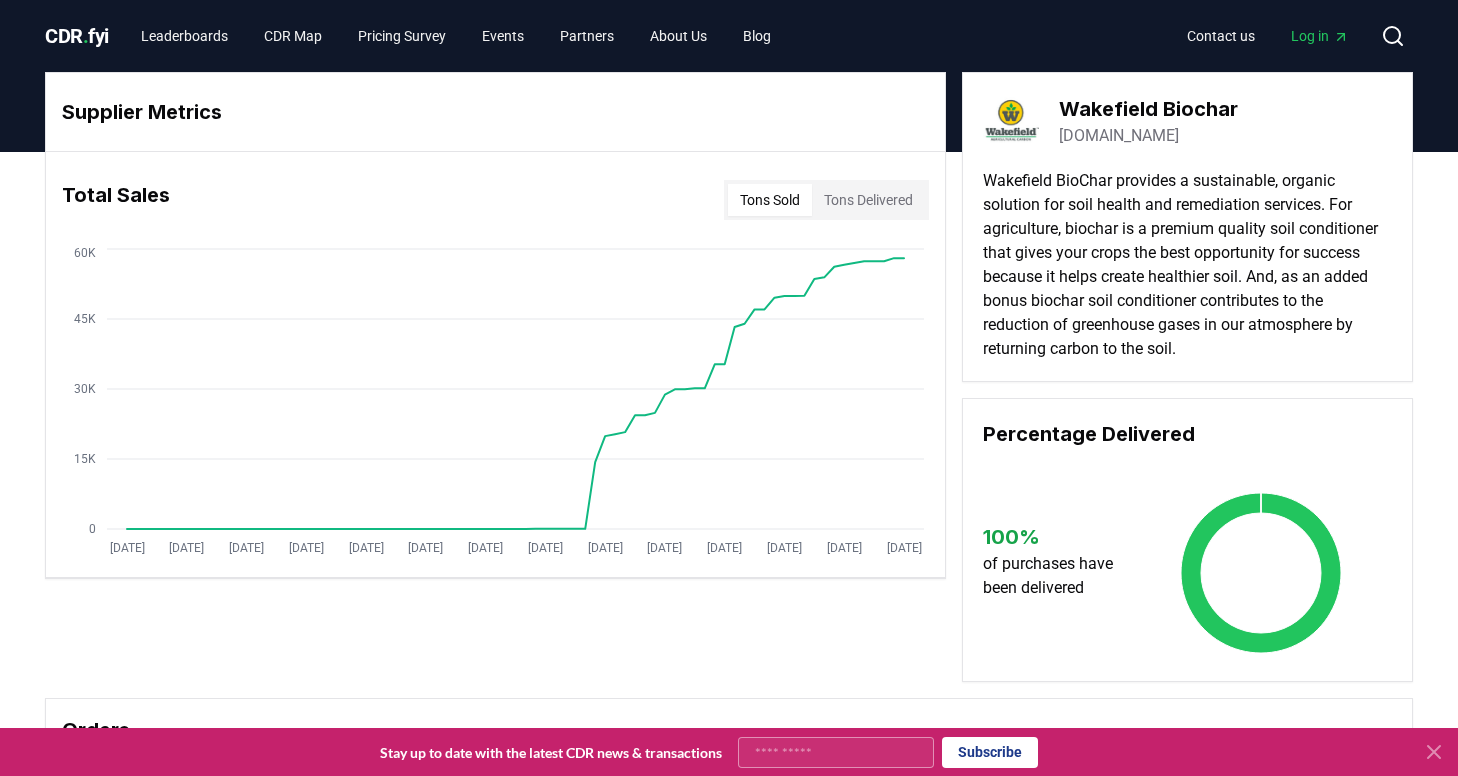click on "Tons Sold Tons Delivered" at bounding box center (826, 200) 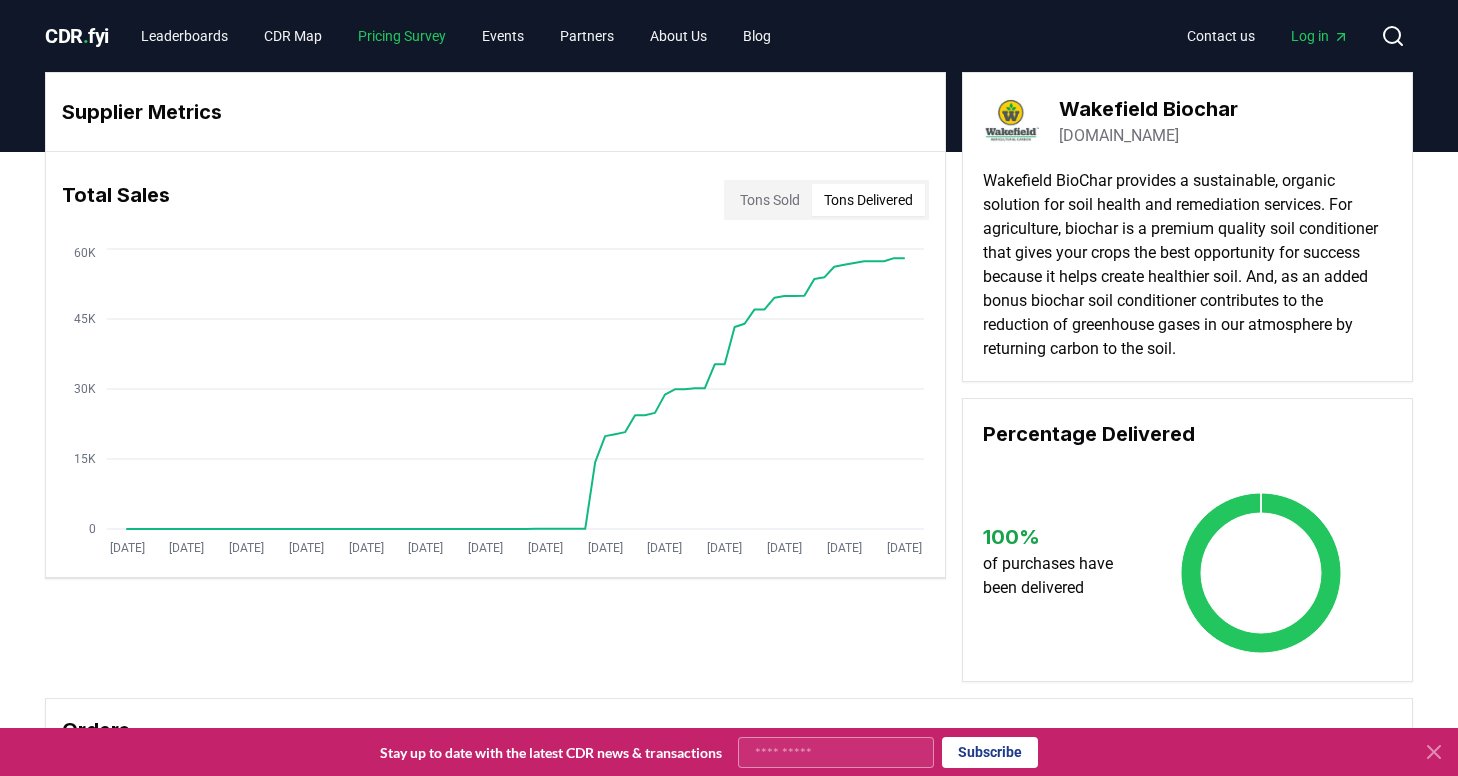 click on "Pricing Survey" at bounding box center [402, 36] 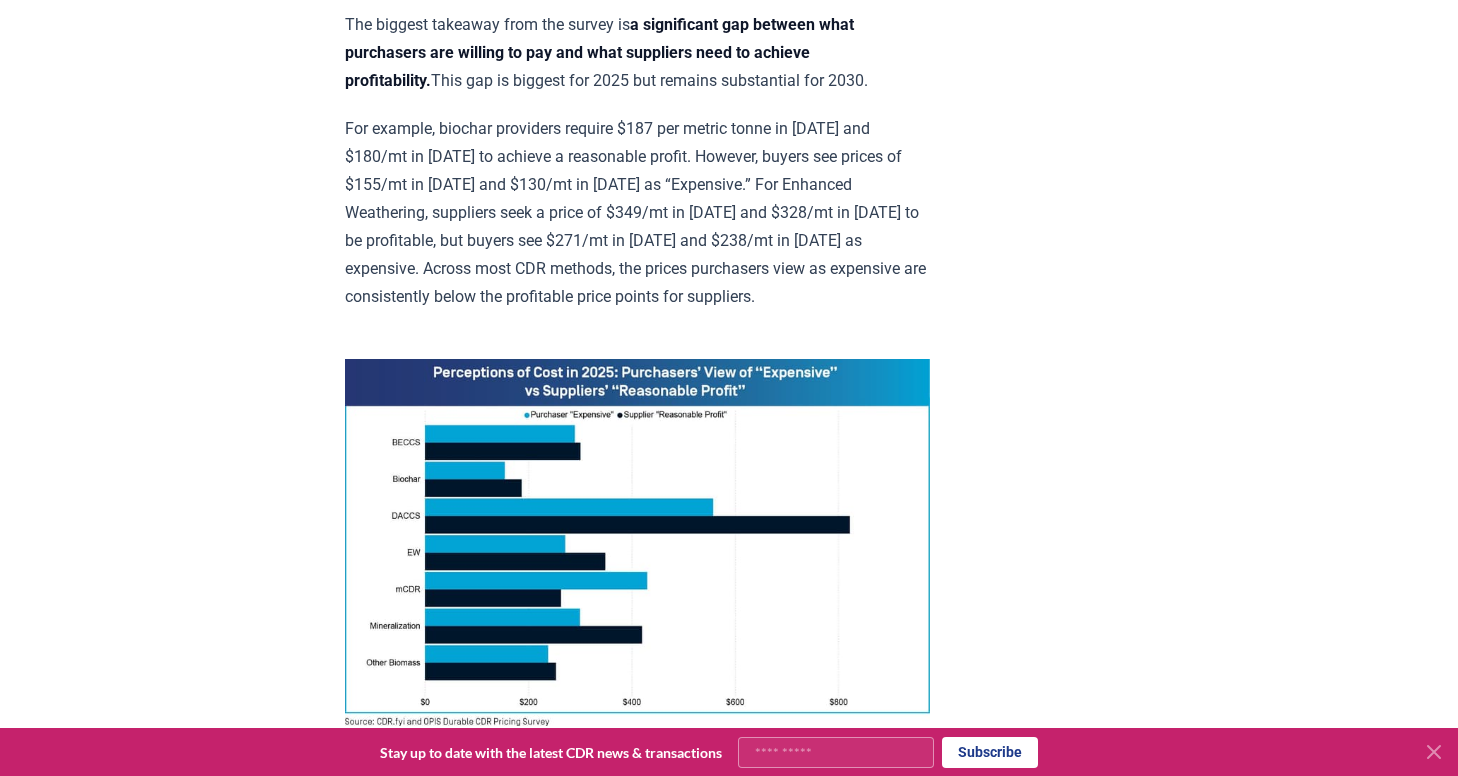 scroll, scrollTop: 1370, scrollLeft: 0, axis: vertical 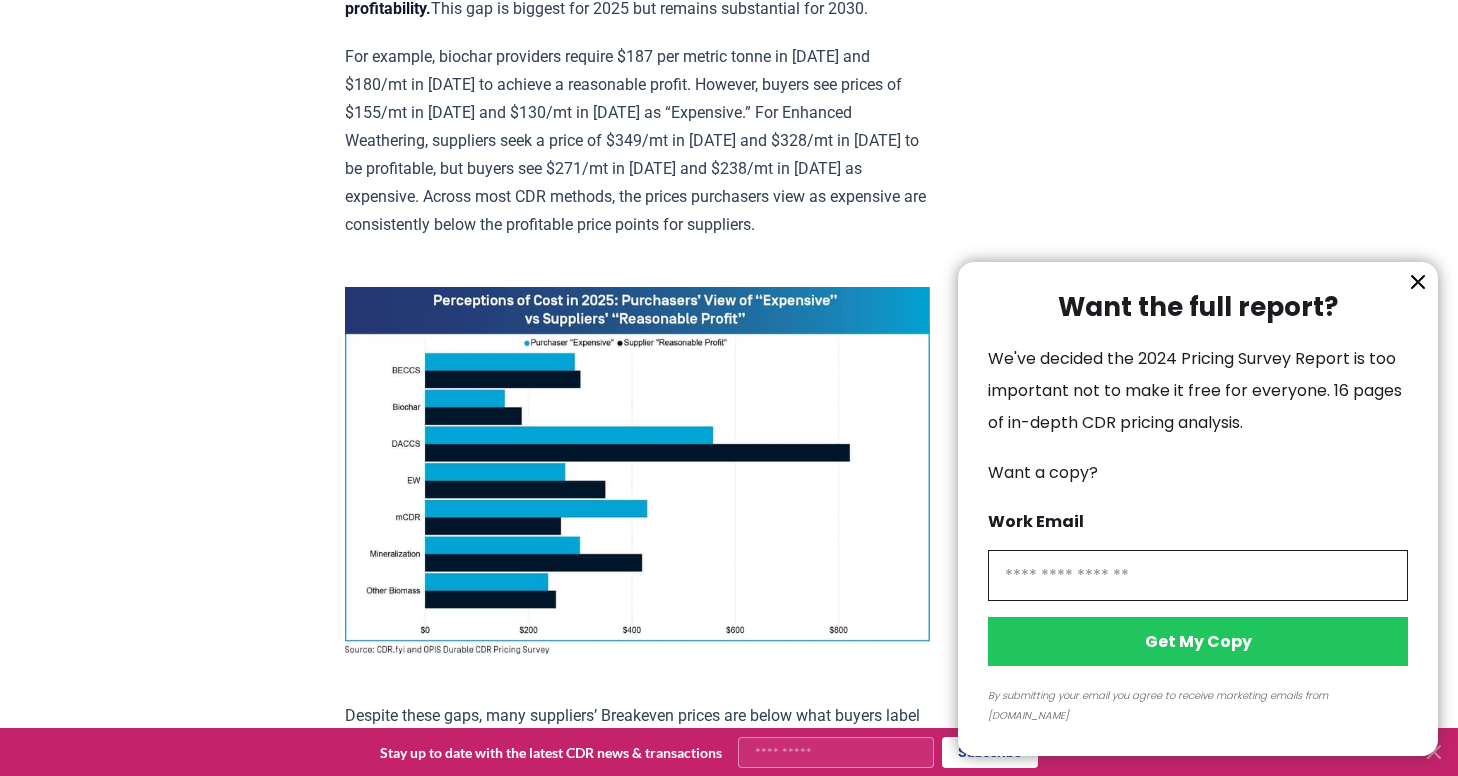 click 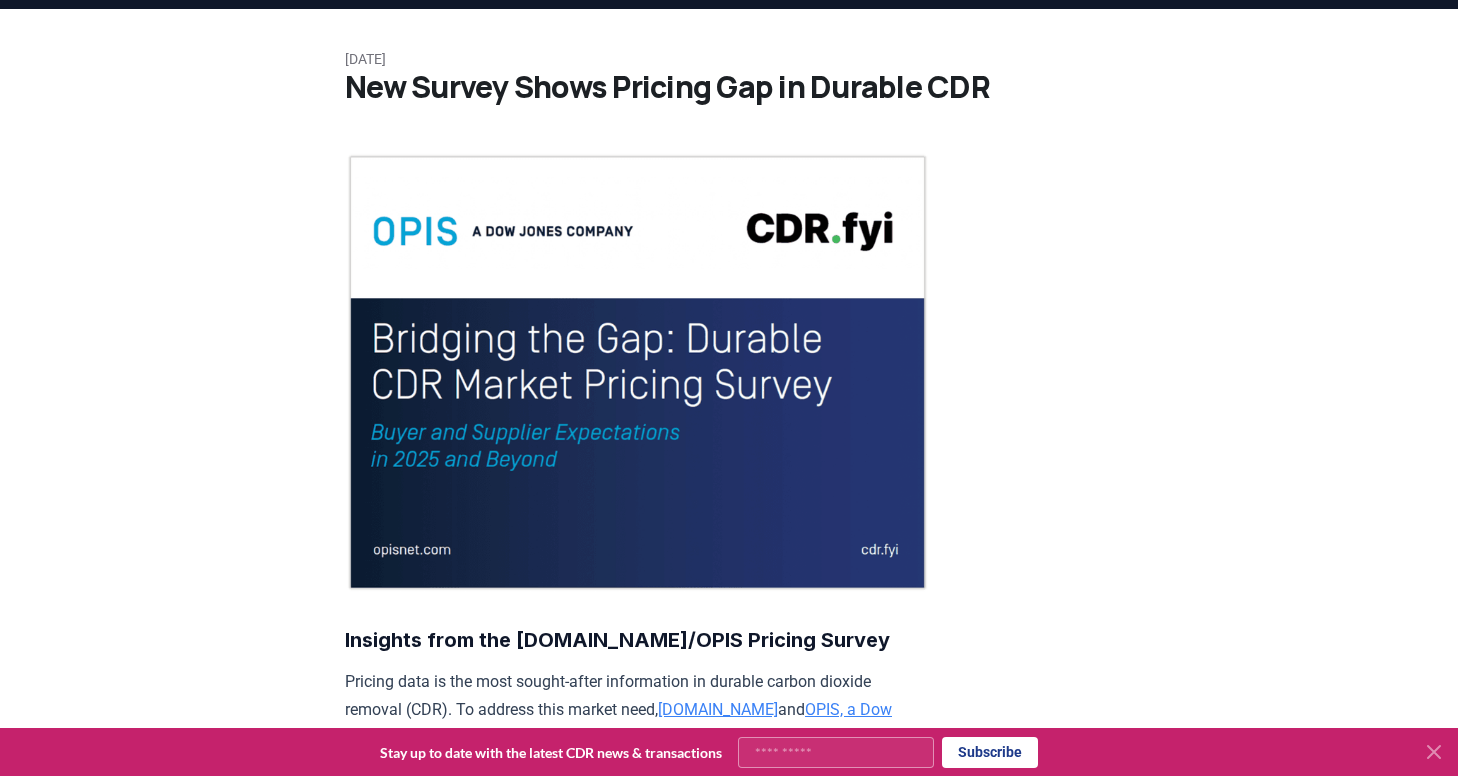 scroll, scrollTop: 0, scrollLeft: 0, axis: both 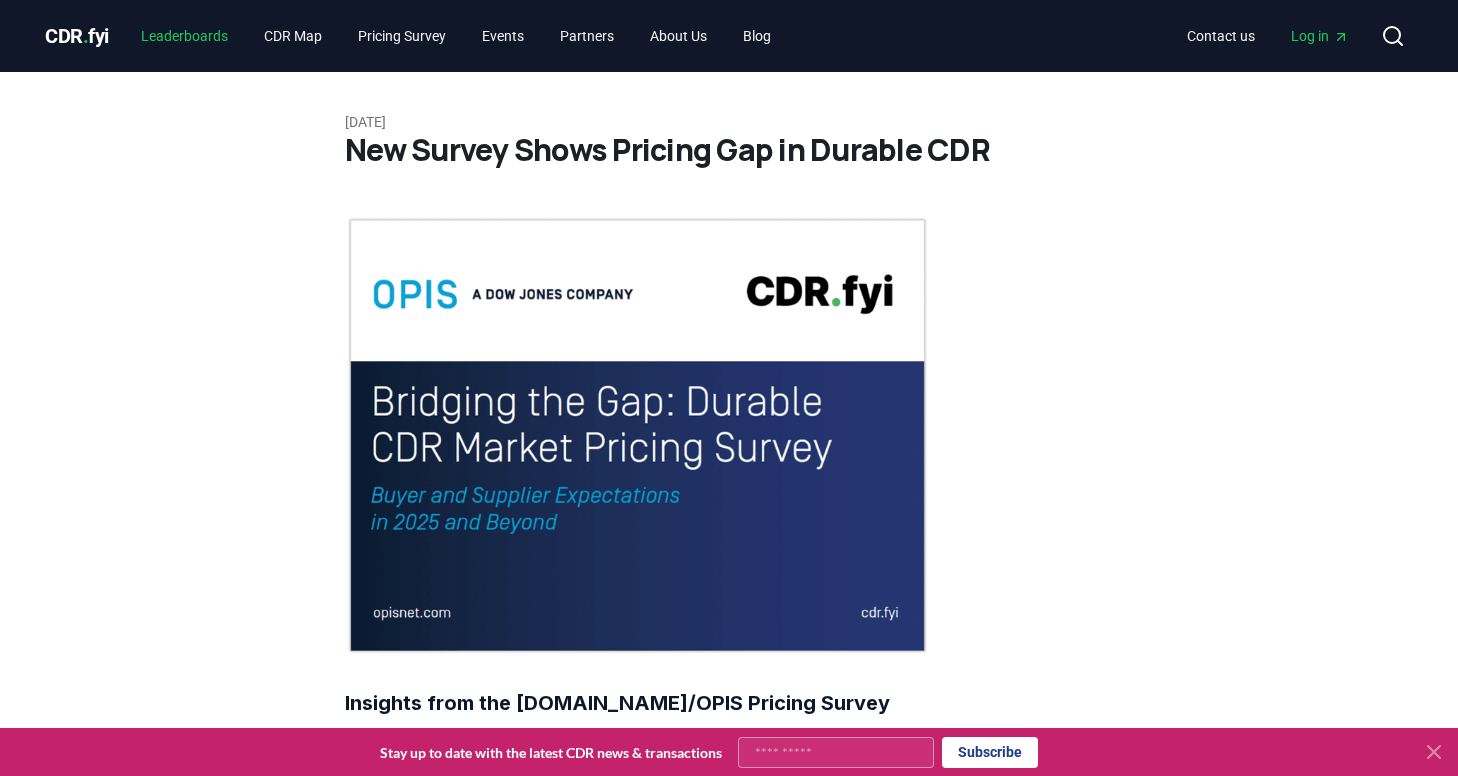 click on "Leaderboards" at bounding box center (184, 36) 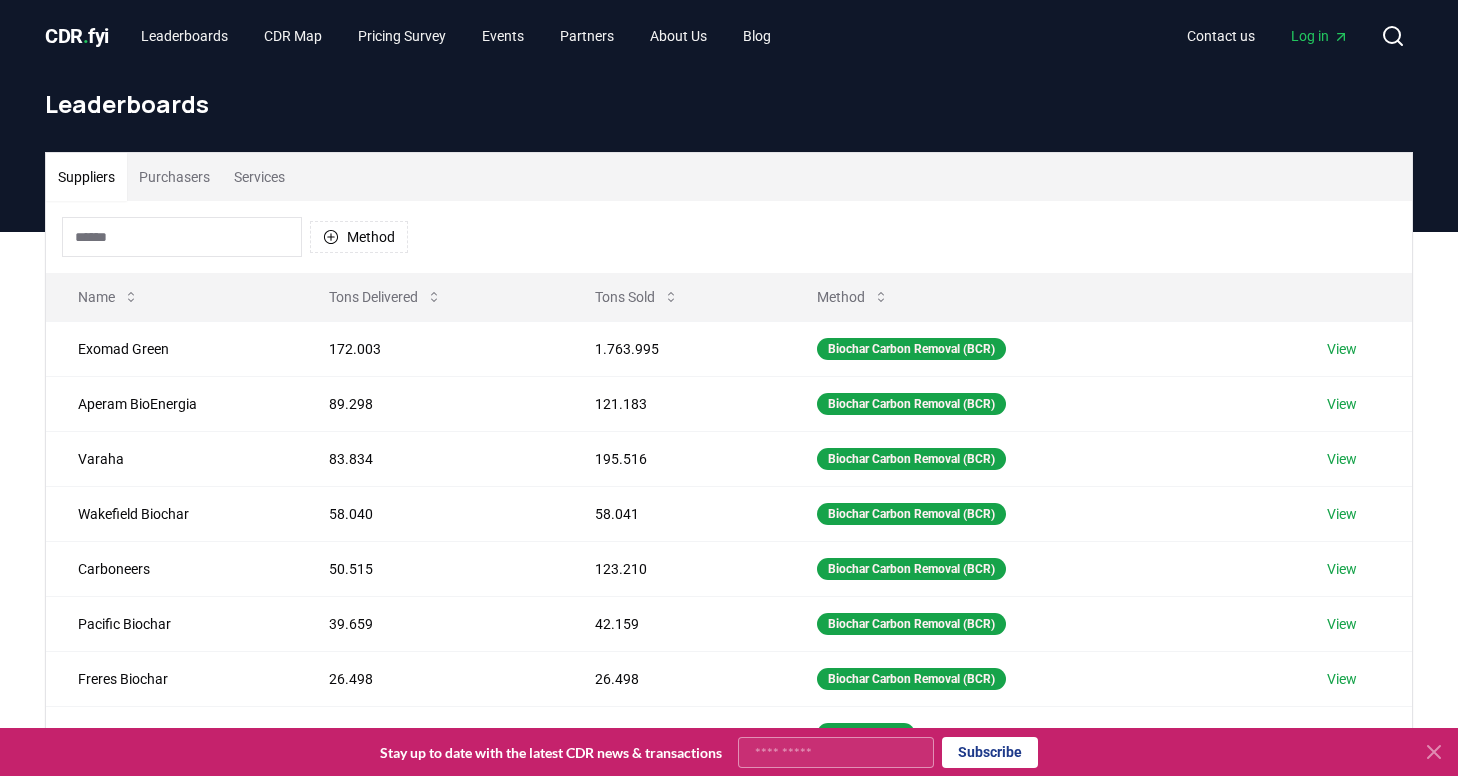 click on "Services" at bounding box center [259, 177] 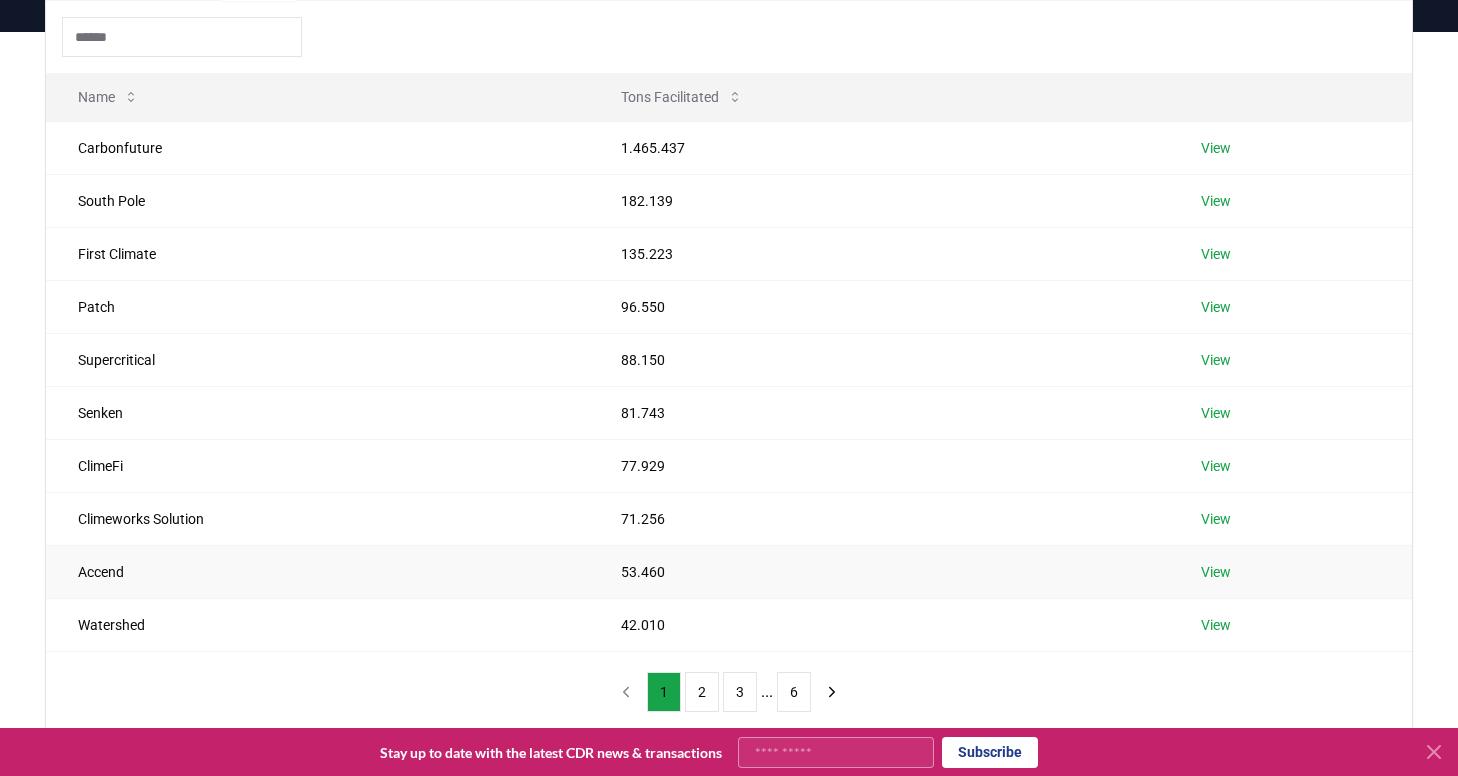 scroll, scrollTop: 204, scrollLeft: 0, axis: vertical 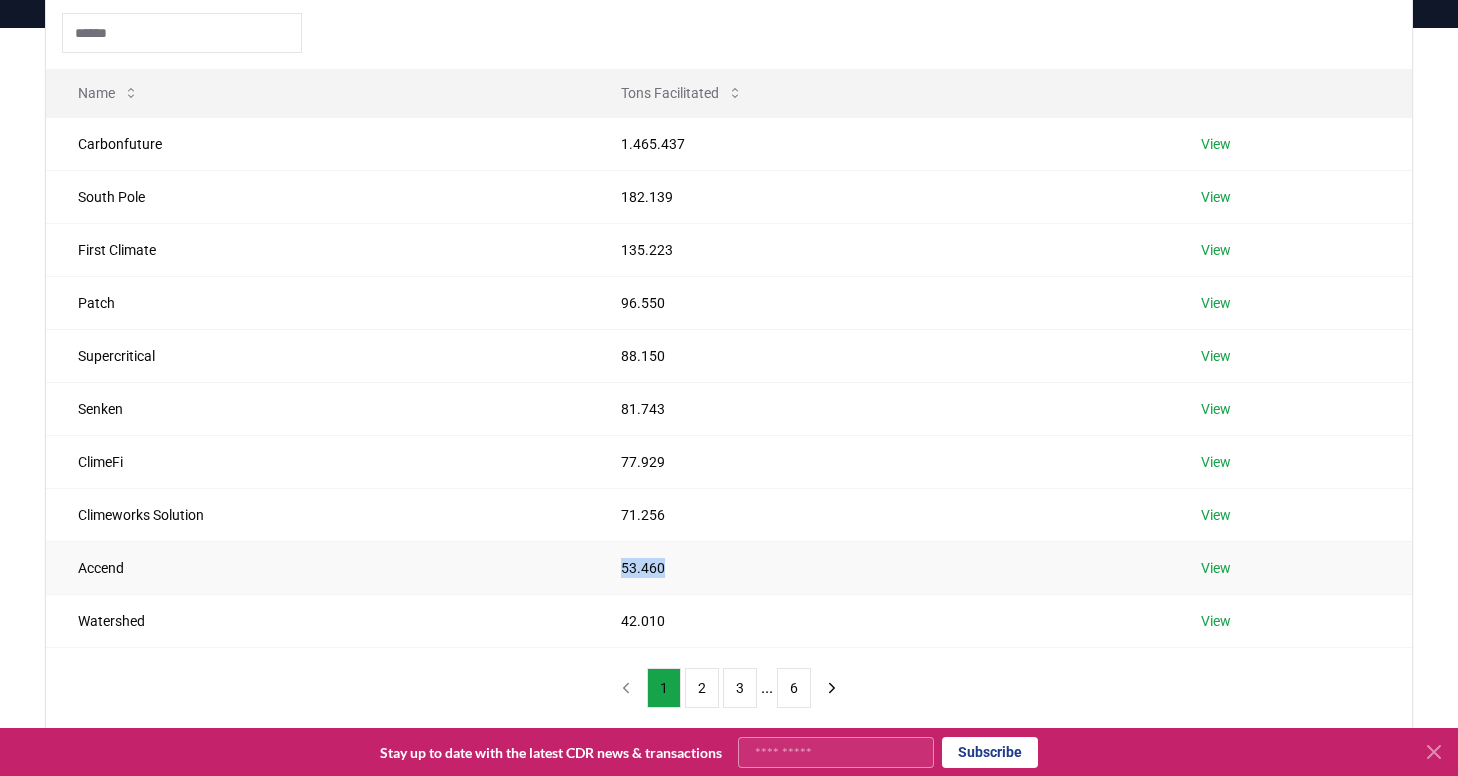 drag, startPoint x: 622, startPoint y: 567, endPoint x: 672, endPoint y: 569, distance: 50.039986 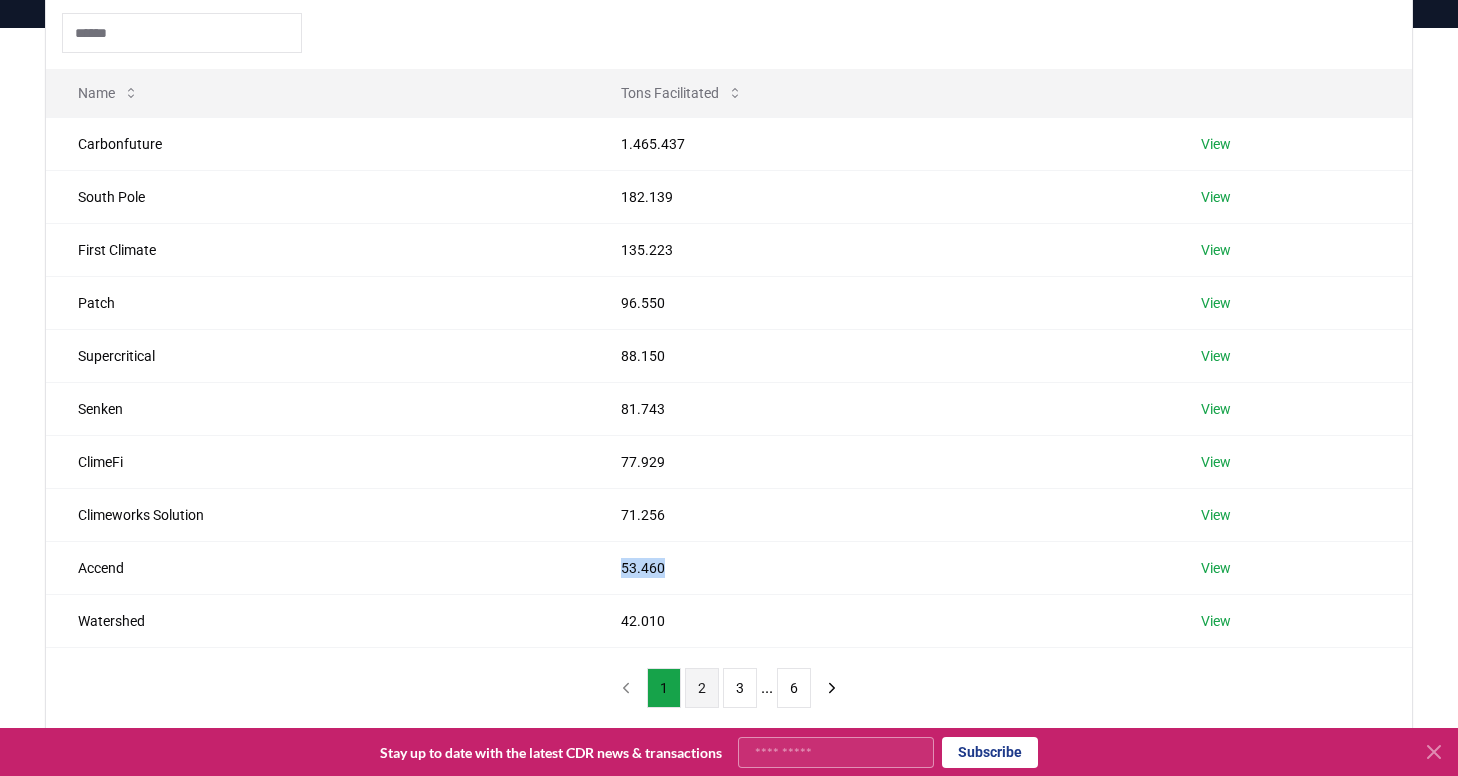 click on "2" at bounding box center [702, 688] 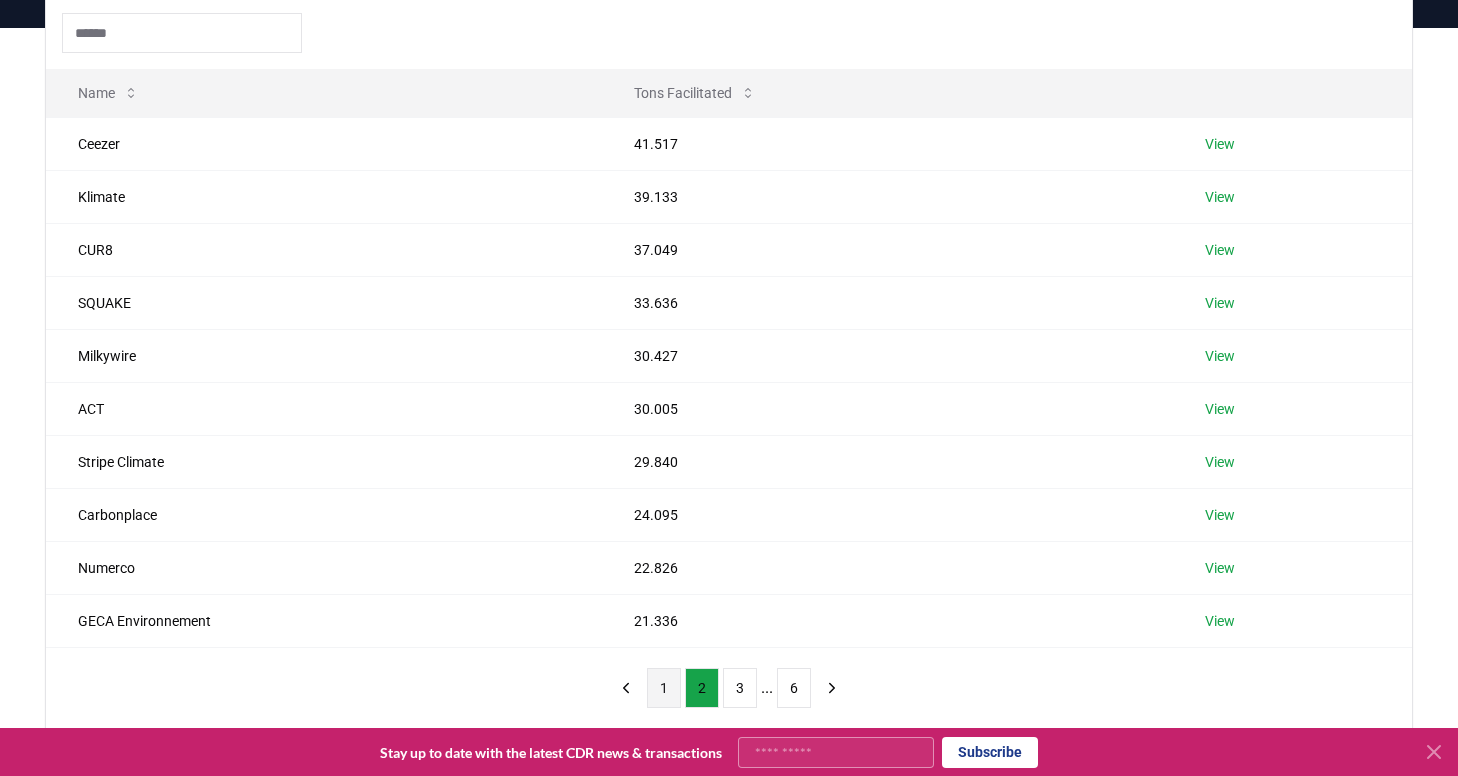 click on "1" at bounding box center (664, 688) 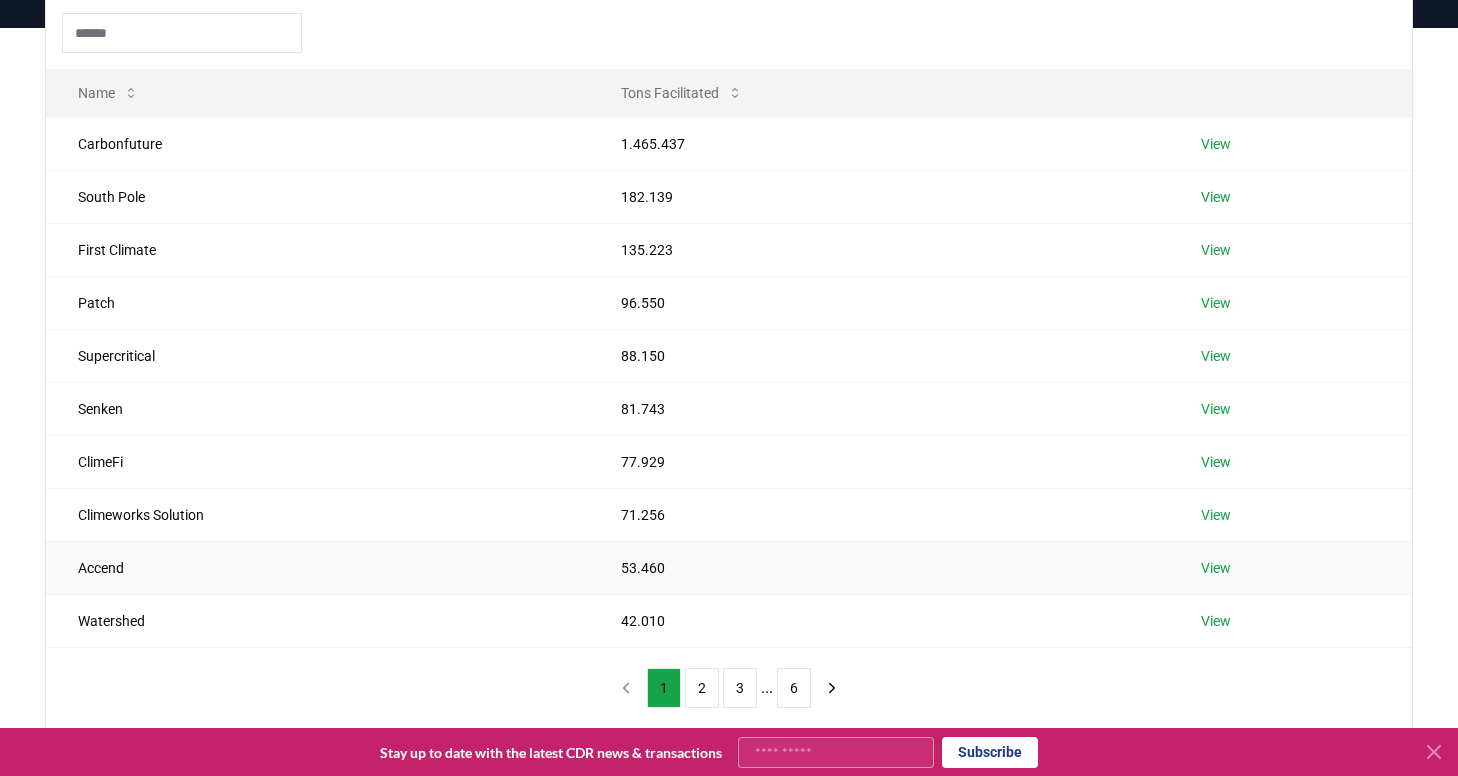 click on "Accend" at bounding box center [317, 567] 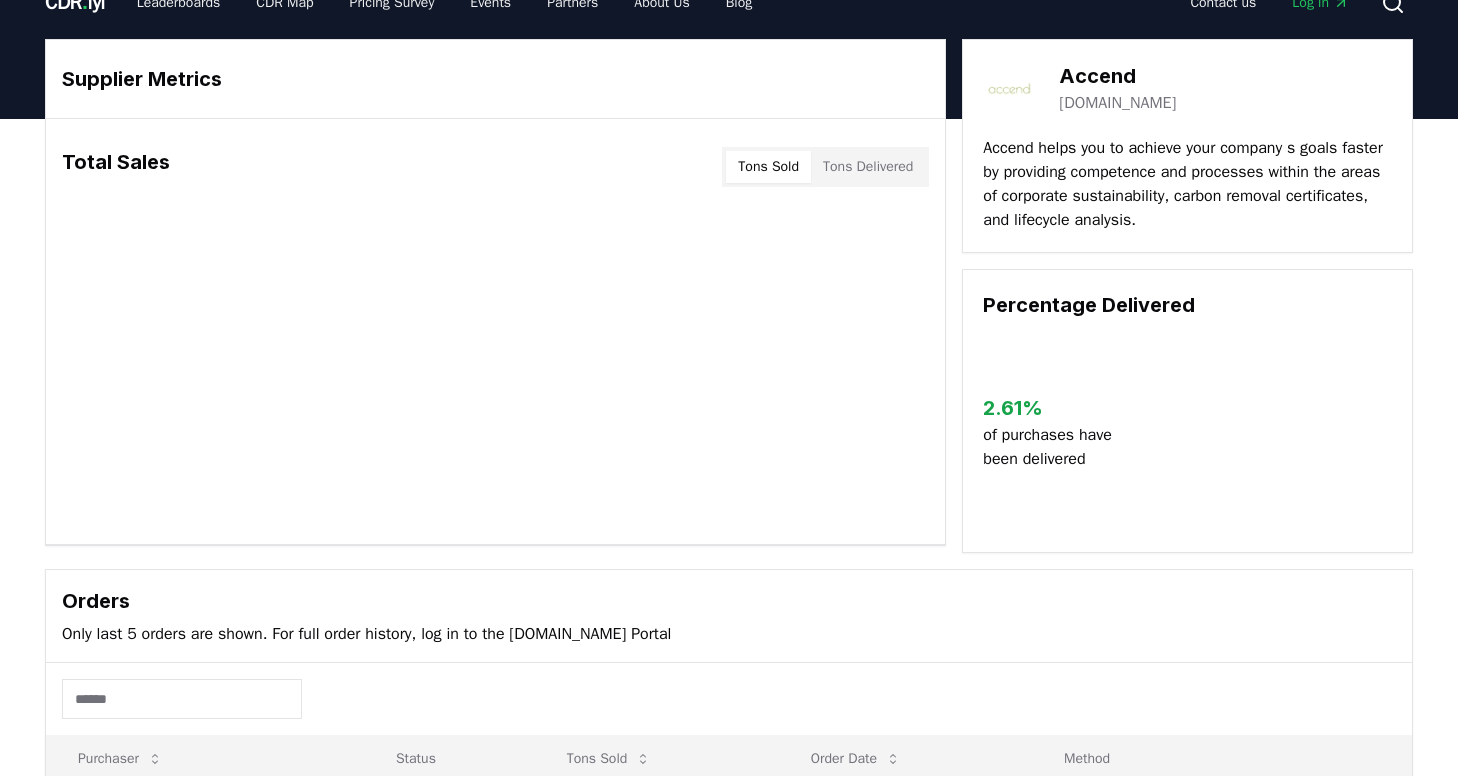 scroll, scrollTop: 0, scrollLeft: 0, axis: both 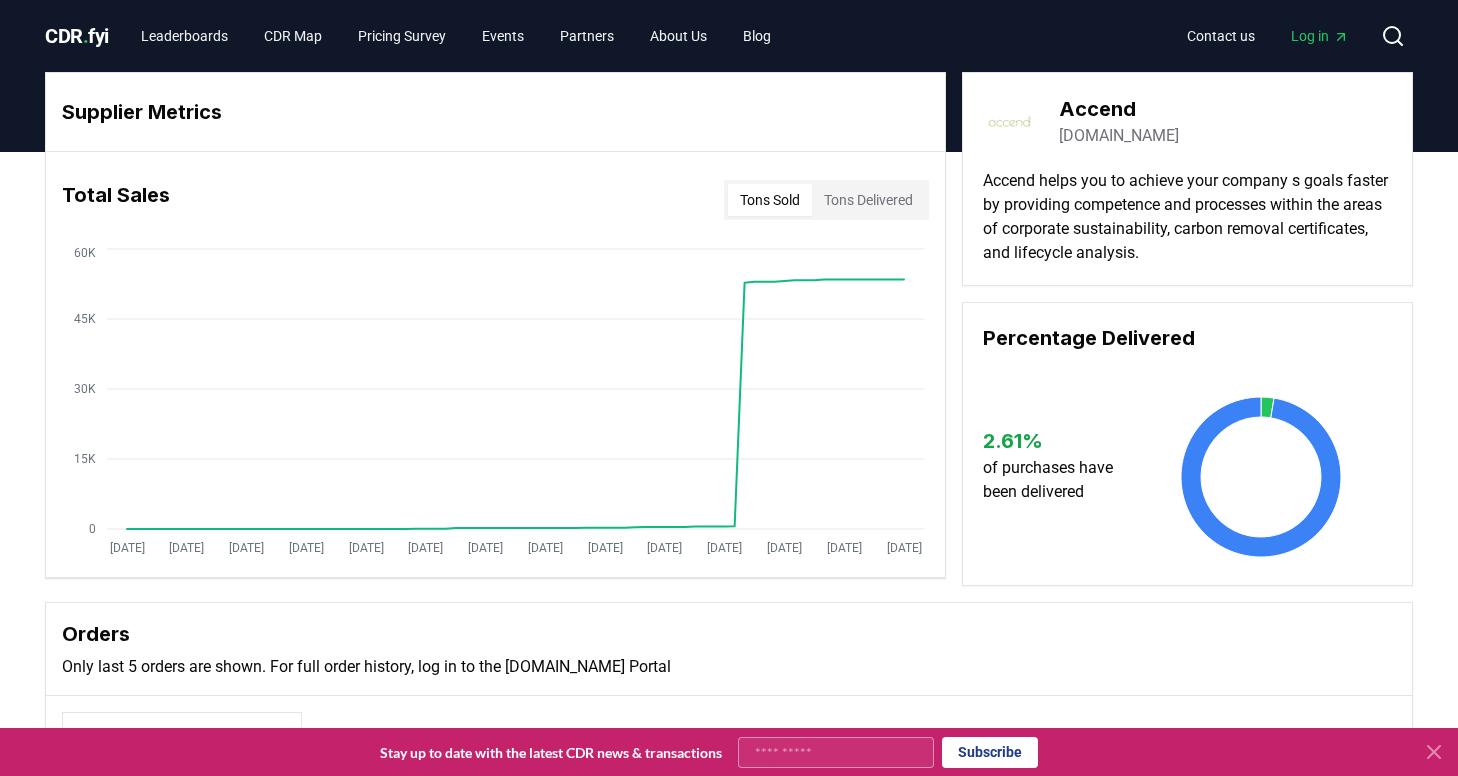 click on "Tons Delivered" at bounding box center [868, 200] 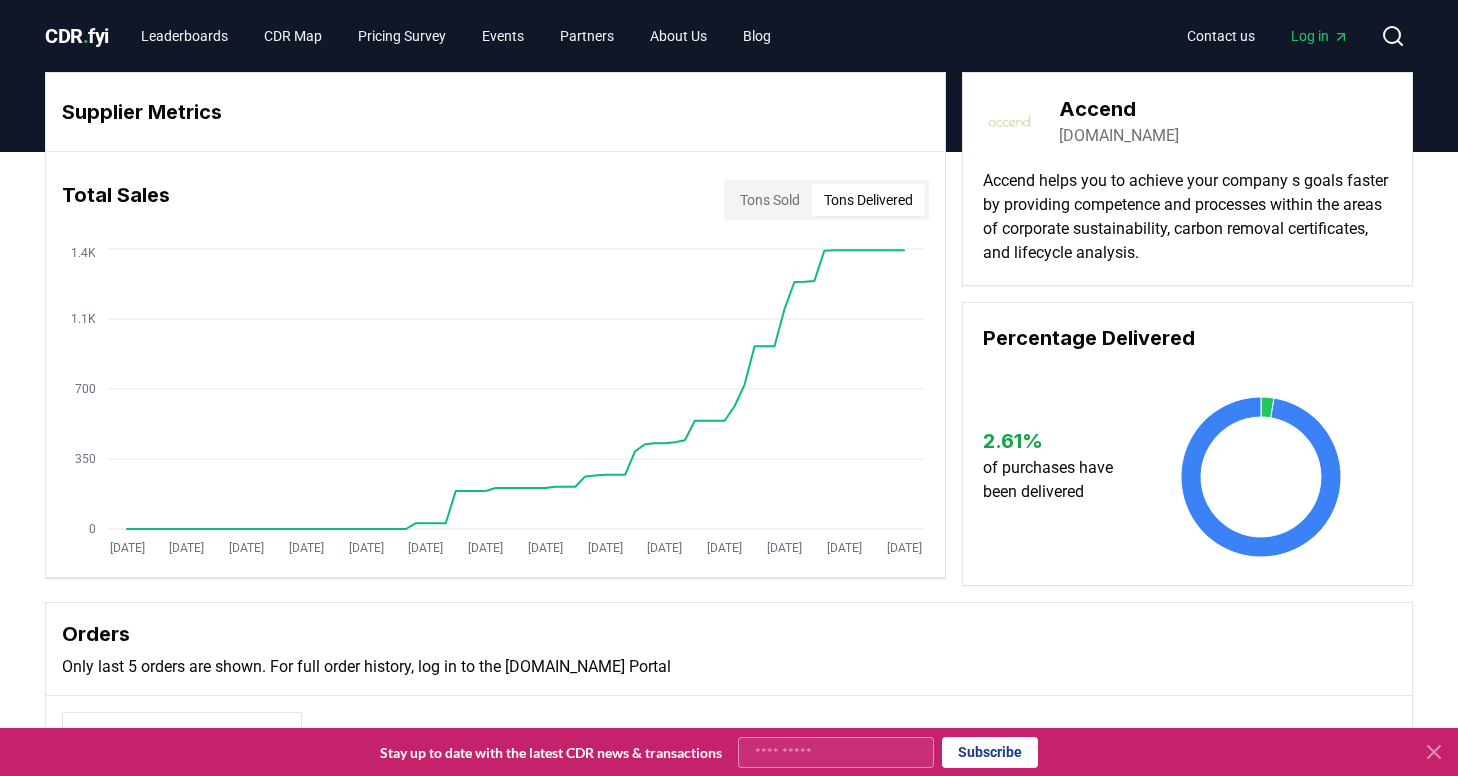 click on "Tons Sold" at bounding box center [770, 200] 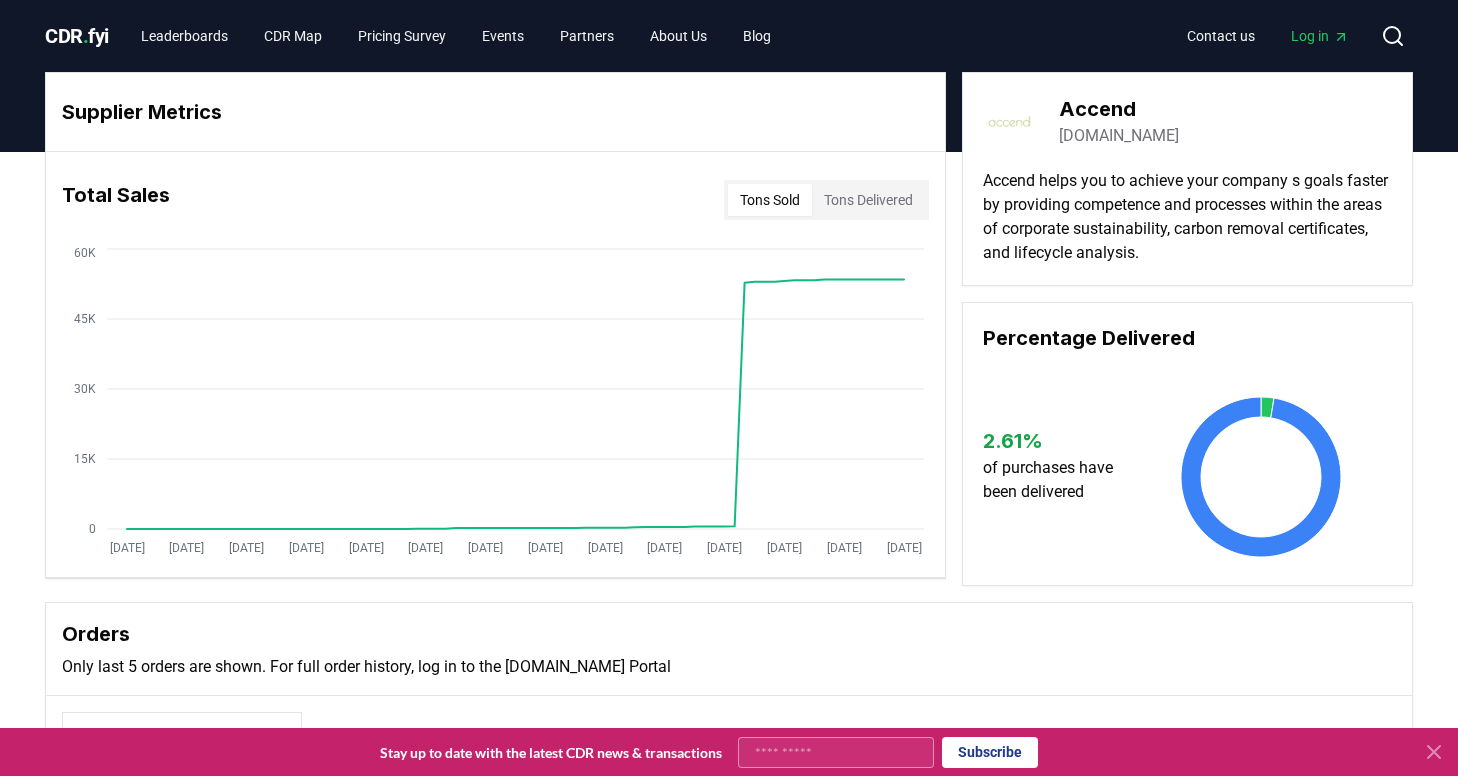 click on "Tons Sold" at bounding box center (770, 200) 